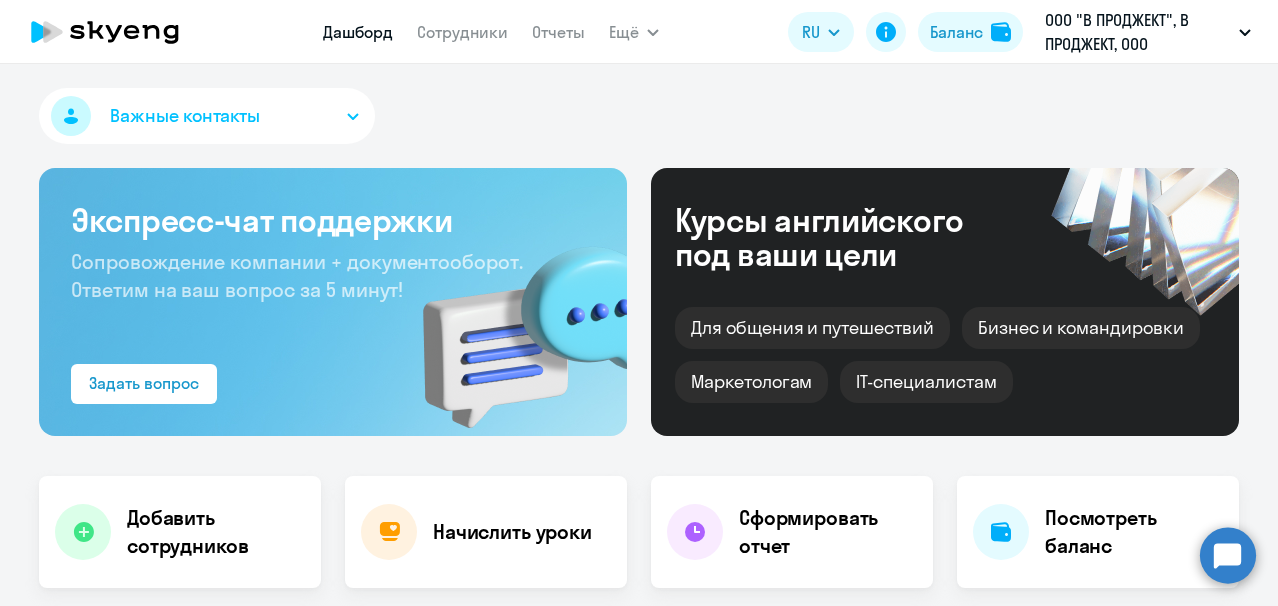 select on "30" 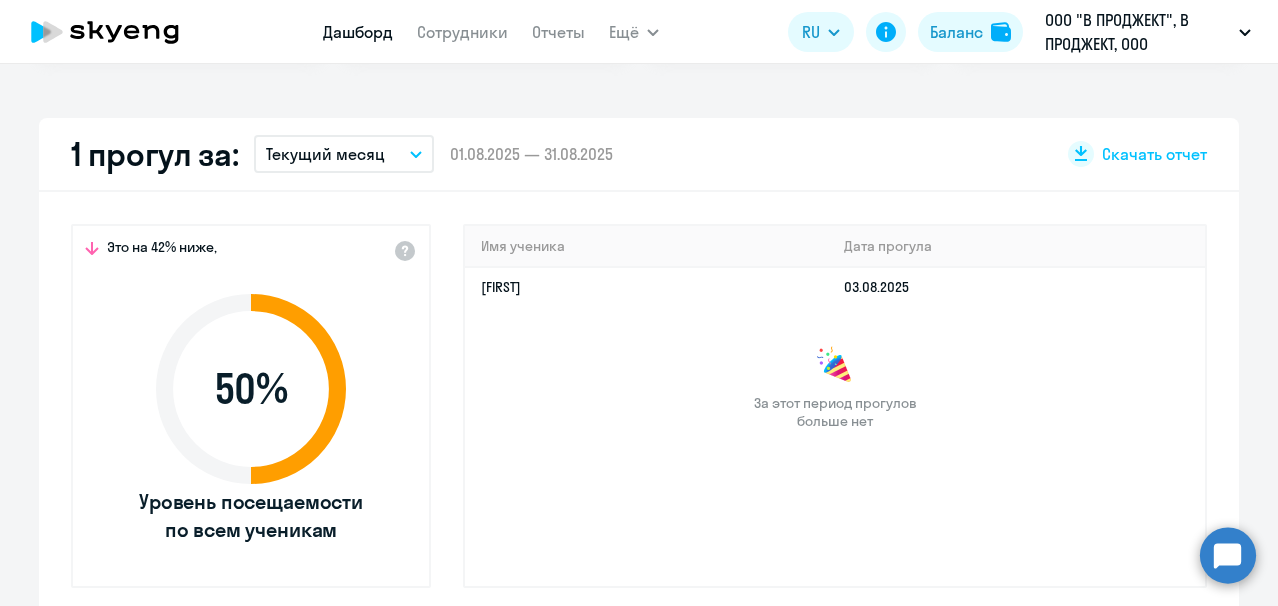 scroll, scrollTop: 57, scrollLeft: 0, axis: vertical 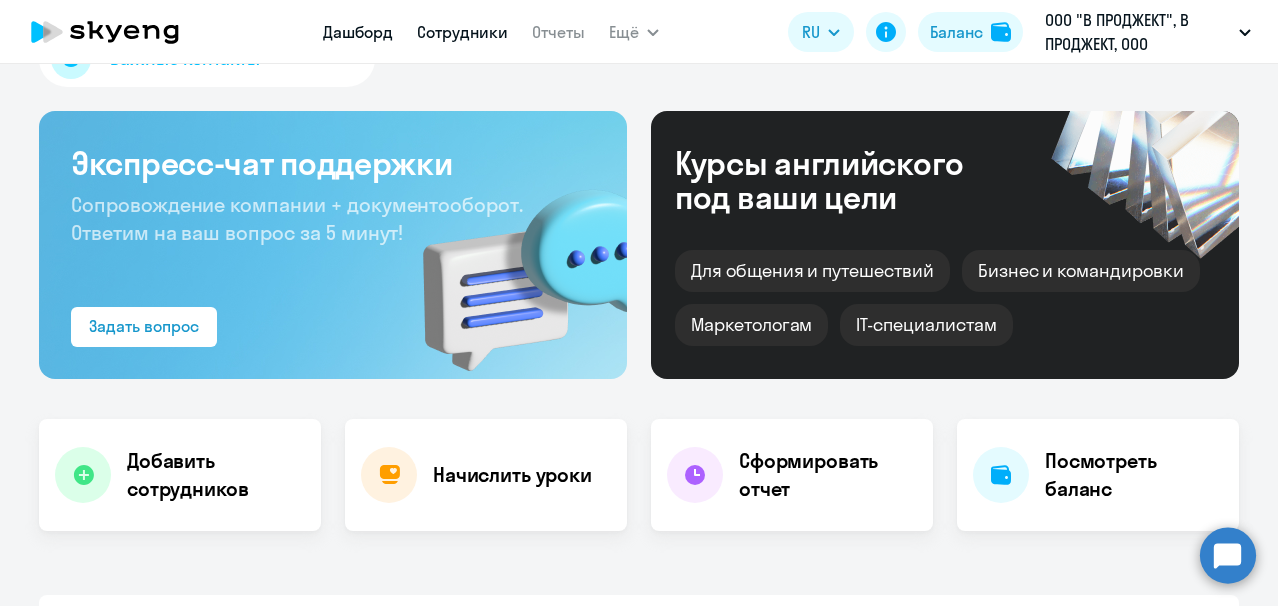 click on "Сотрудники" at bounding box center (462, 32) 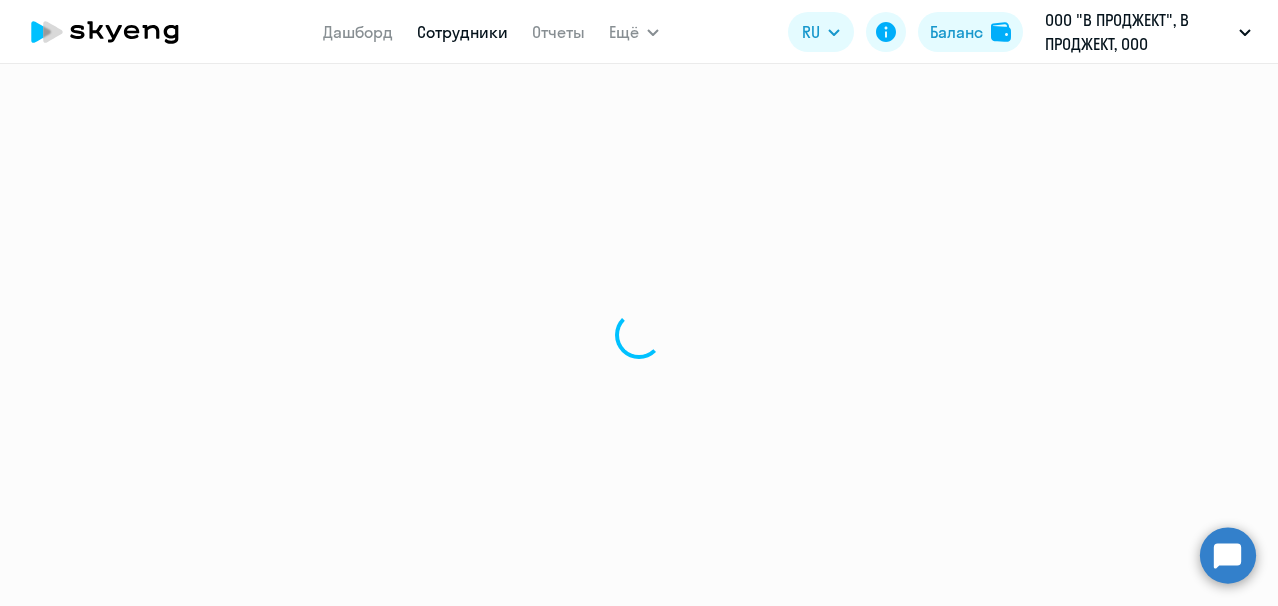 scroll, scrollTop: 0, scrollLeft: 0, axis: both 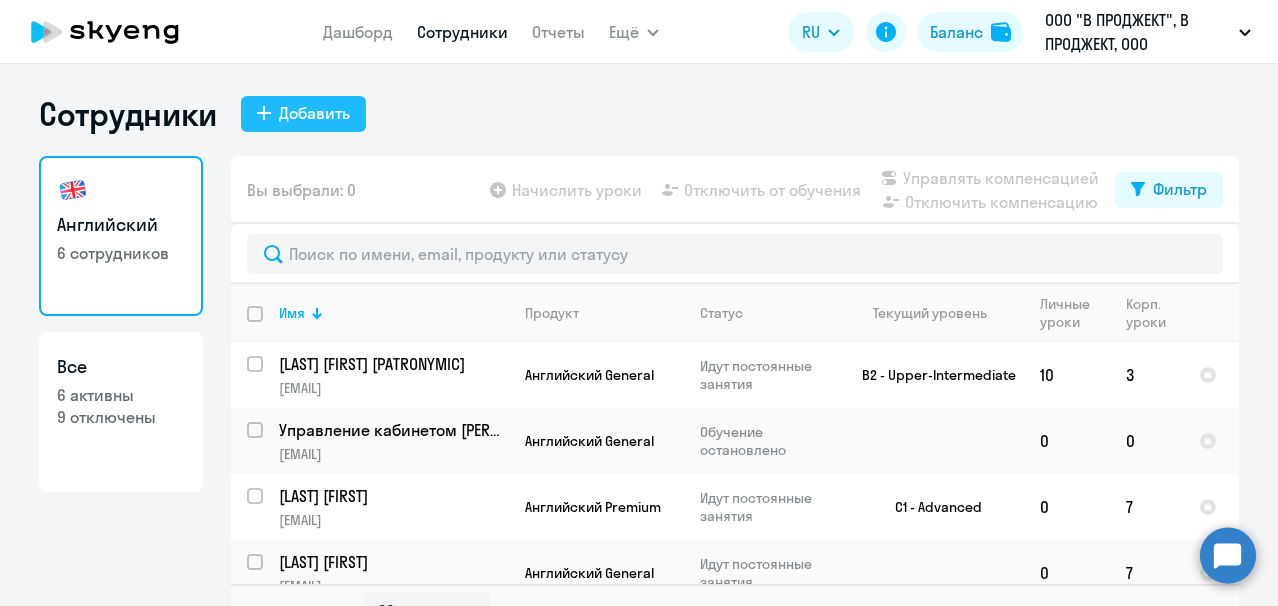 click on "Добавить" 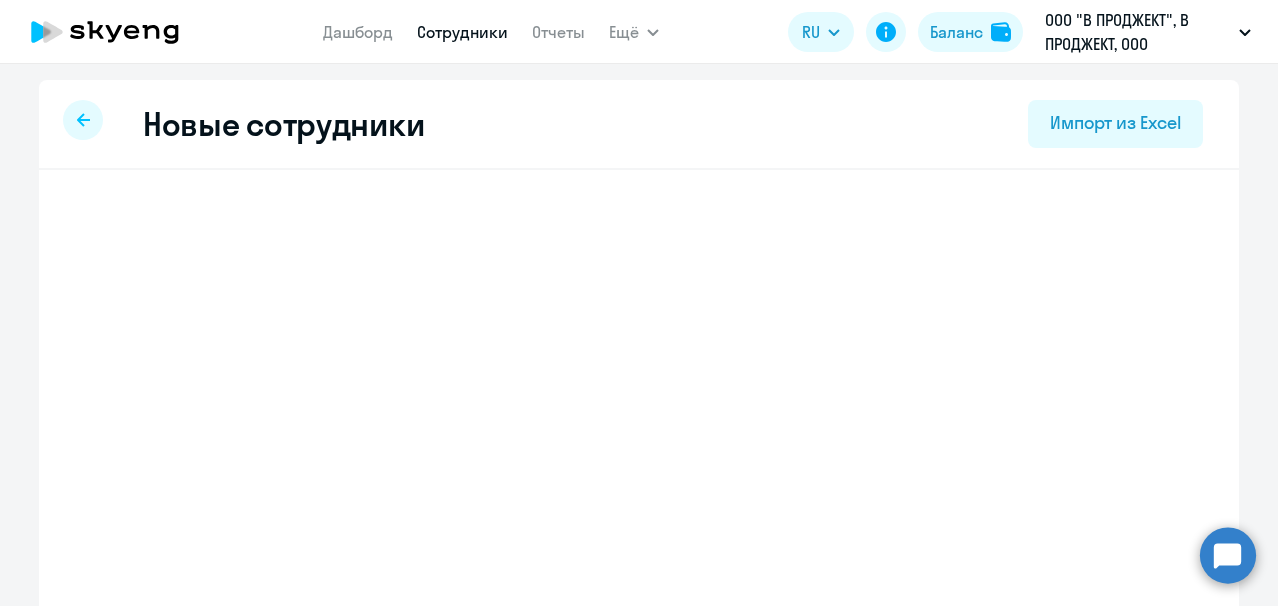 select on "english_adult_not_native_speaker" 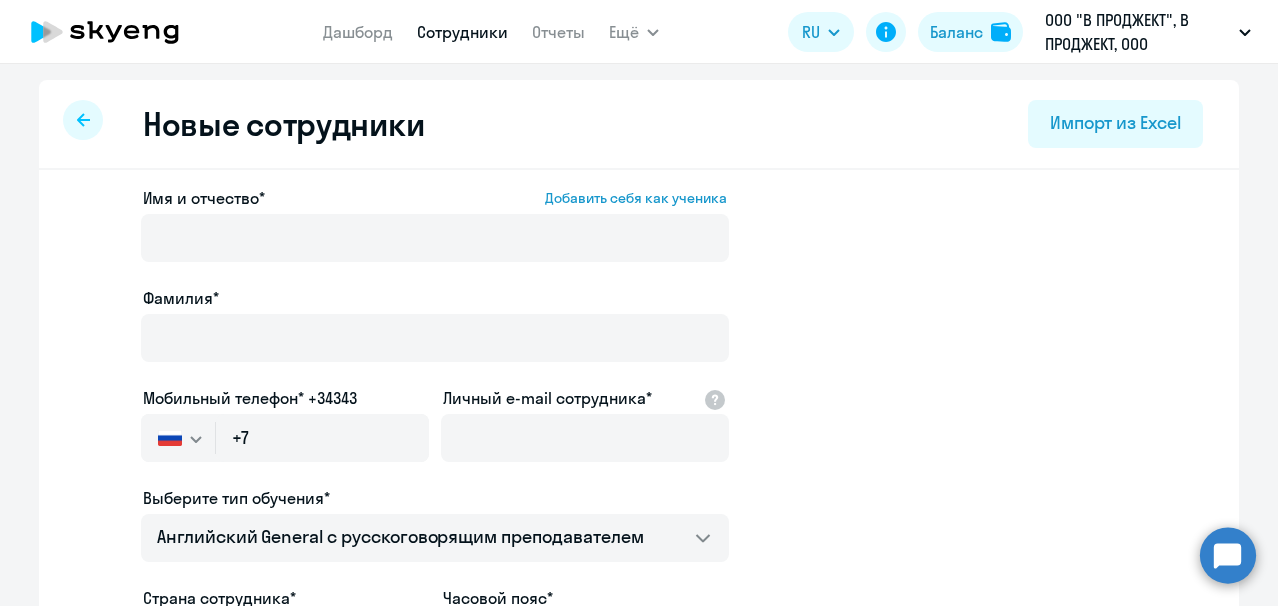 click 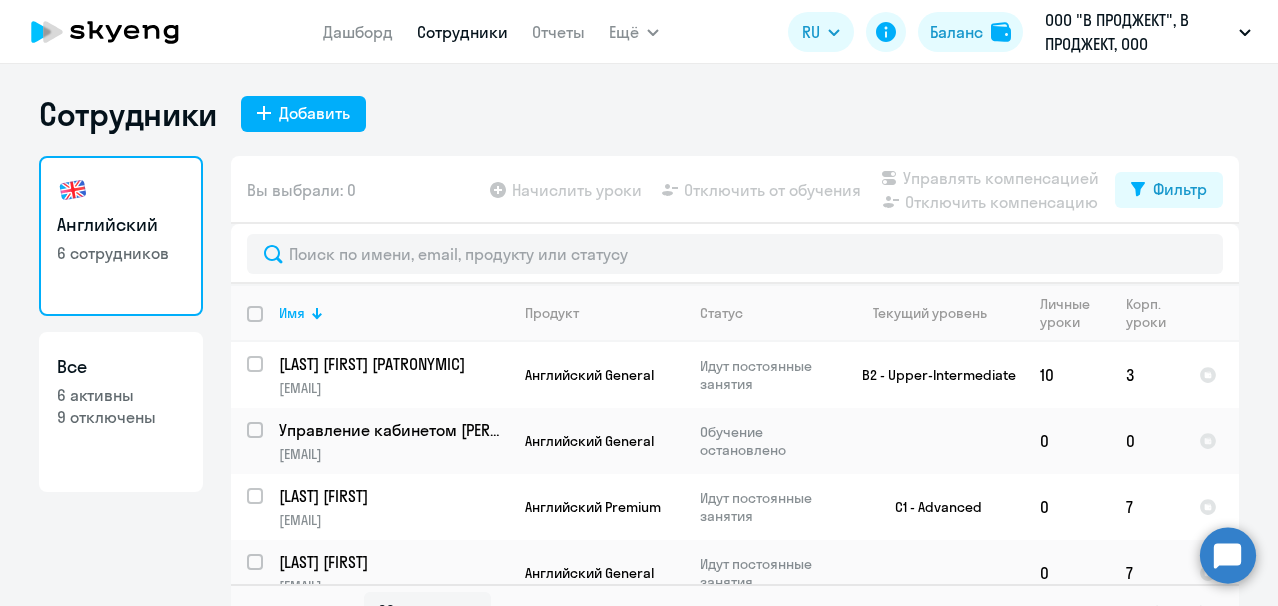 click on "Начислить уроки" 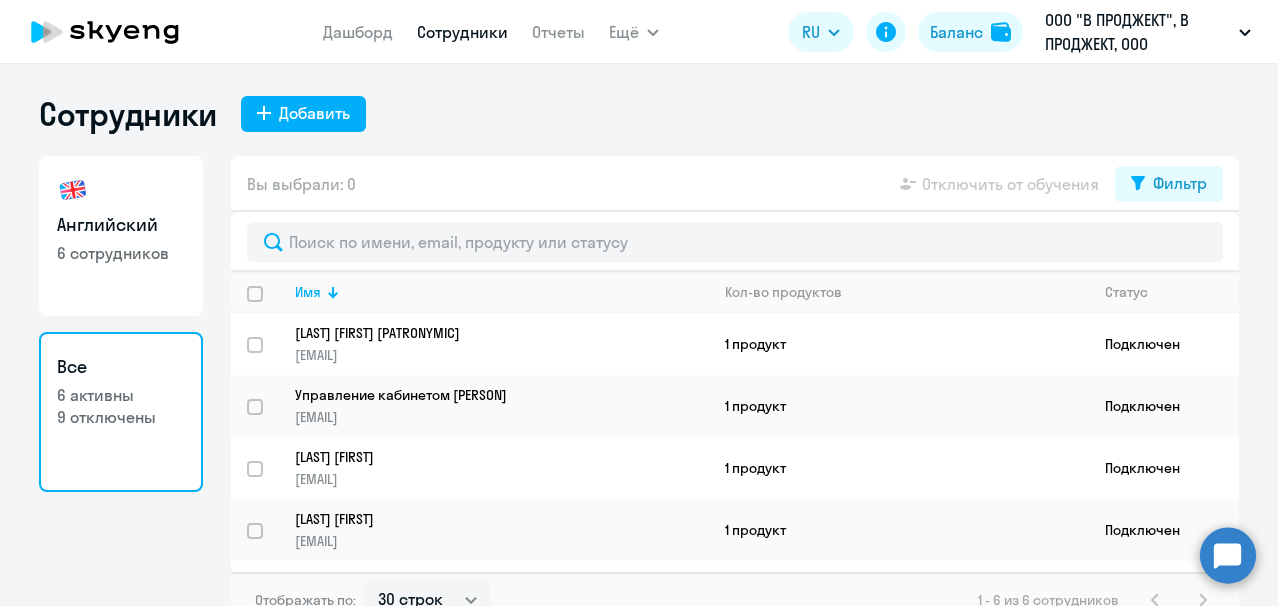click on "Английский 6 сотрудников" 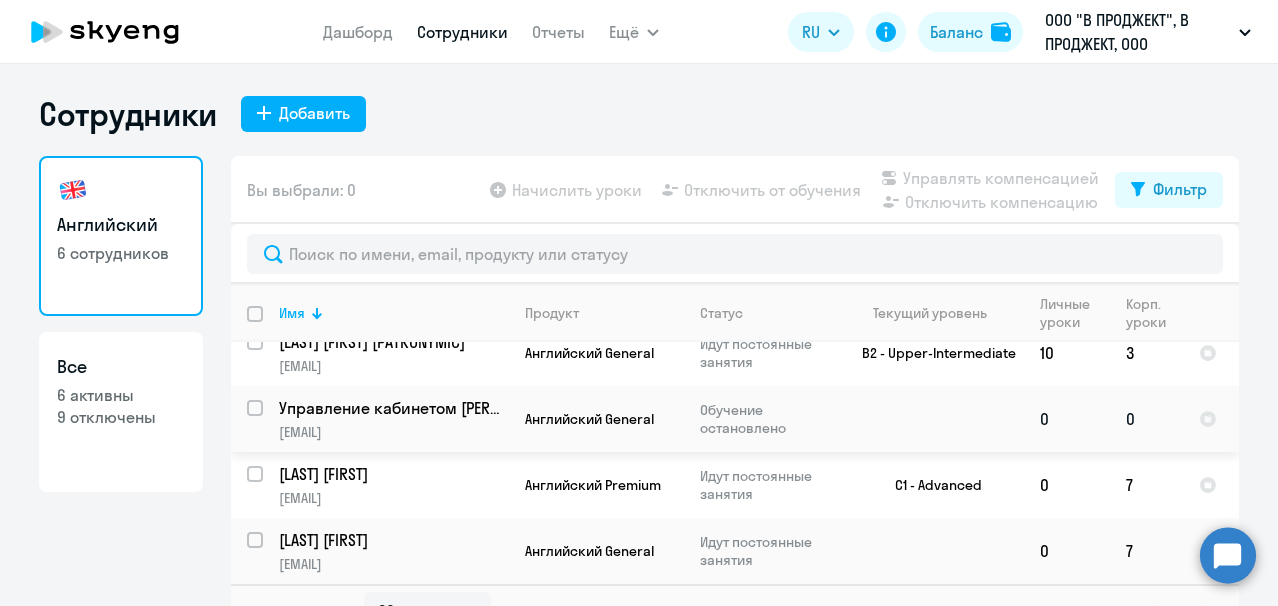 scroll, scrollTop: 23, scrollLeft: 0, axis: vertical 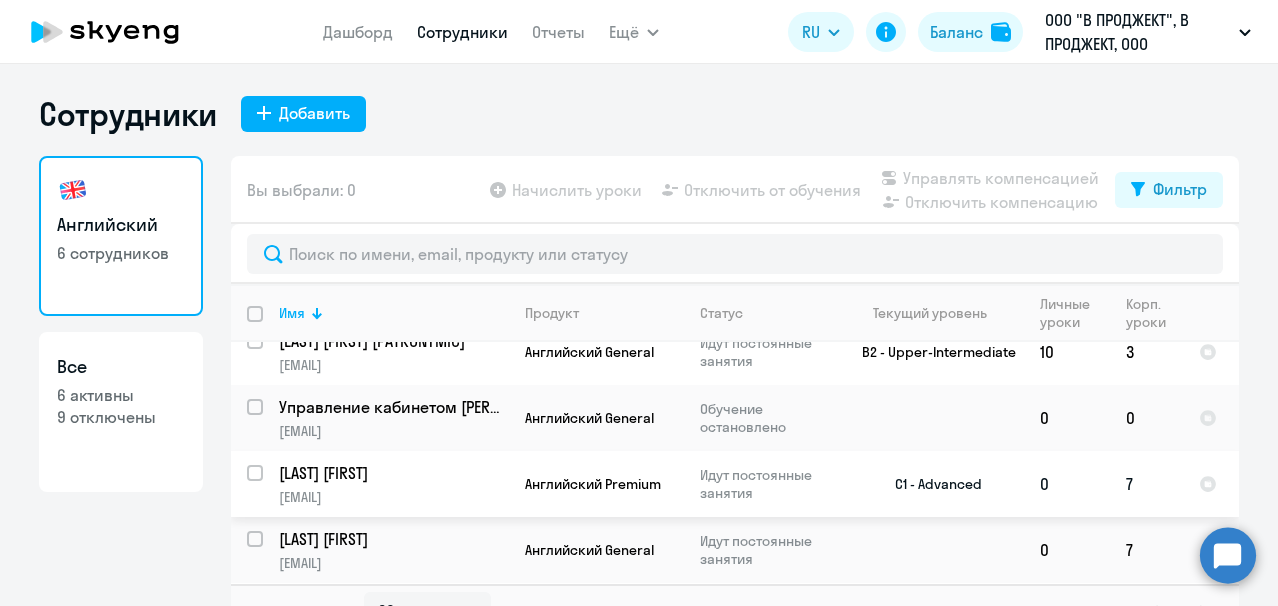 click on "[LAST] [FIRST]" 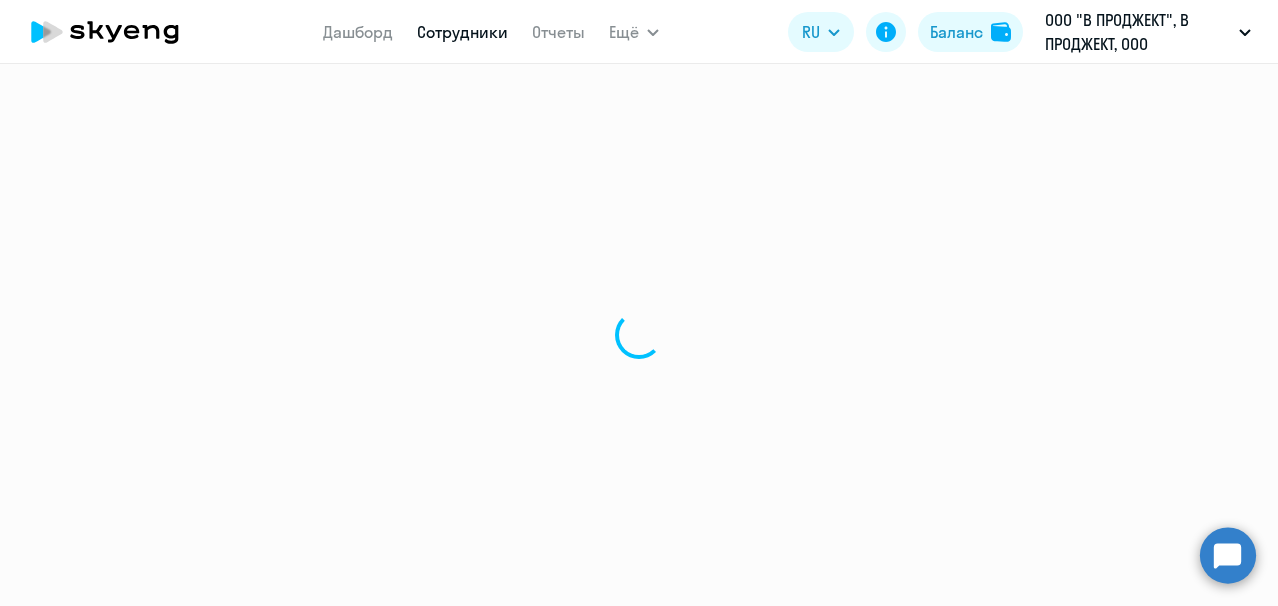 select on "english" 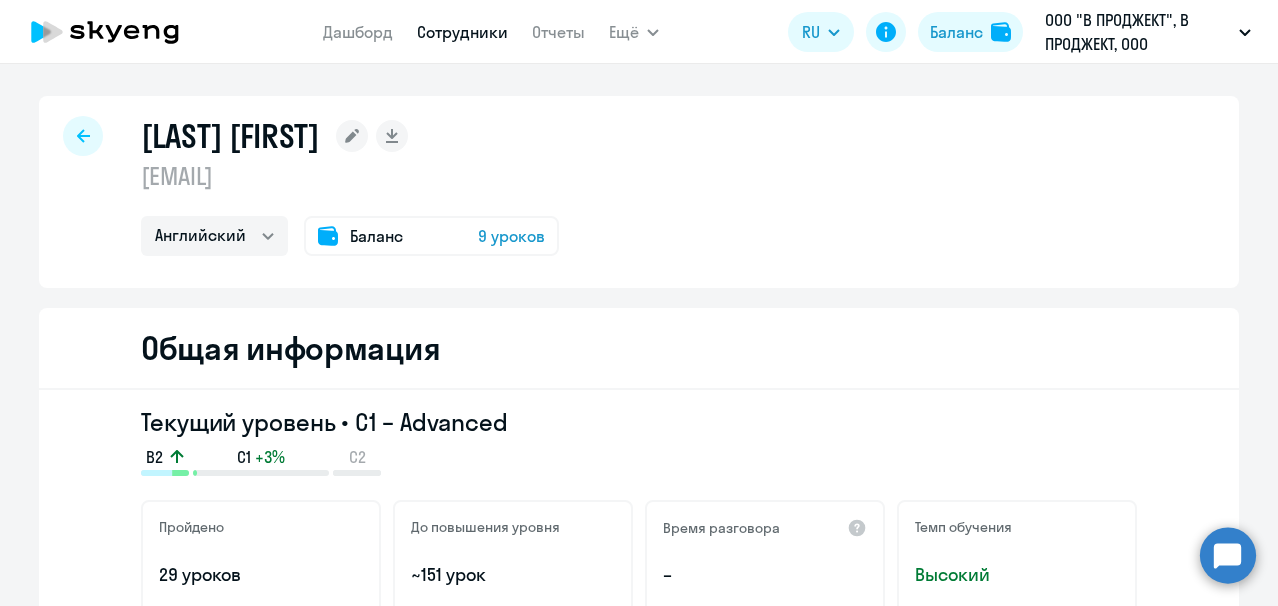 click 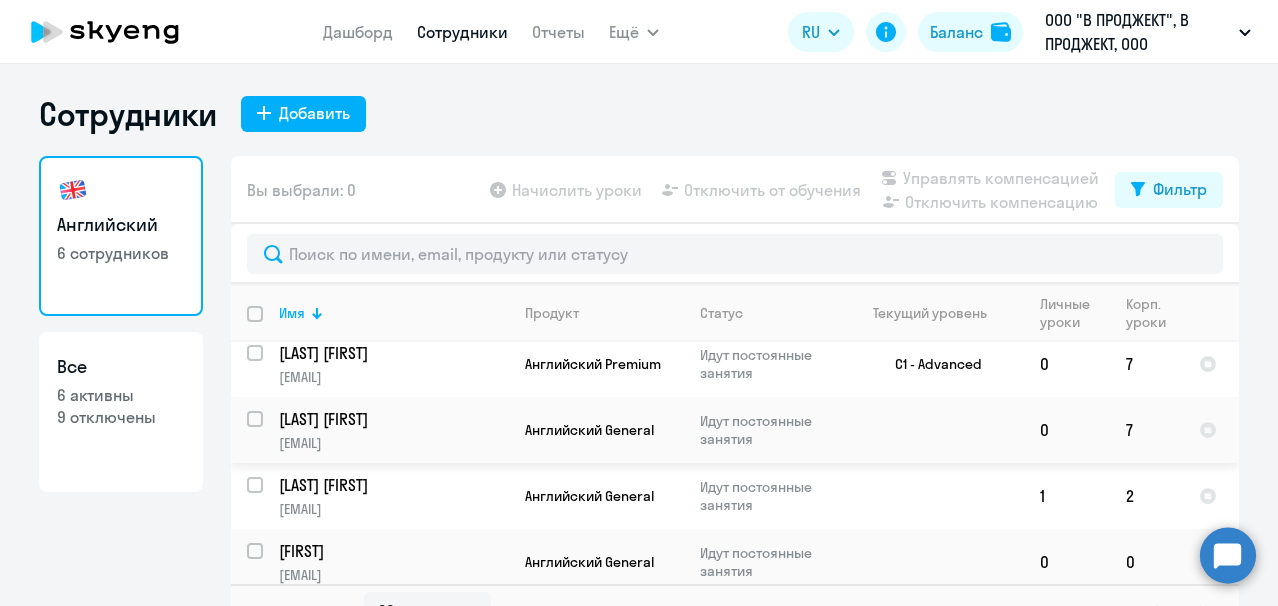 scroll, scrollTop: 154, scrollLeft: 0, axis: vertical 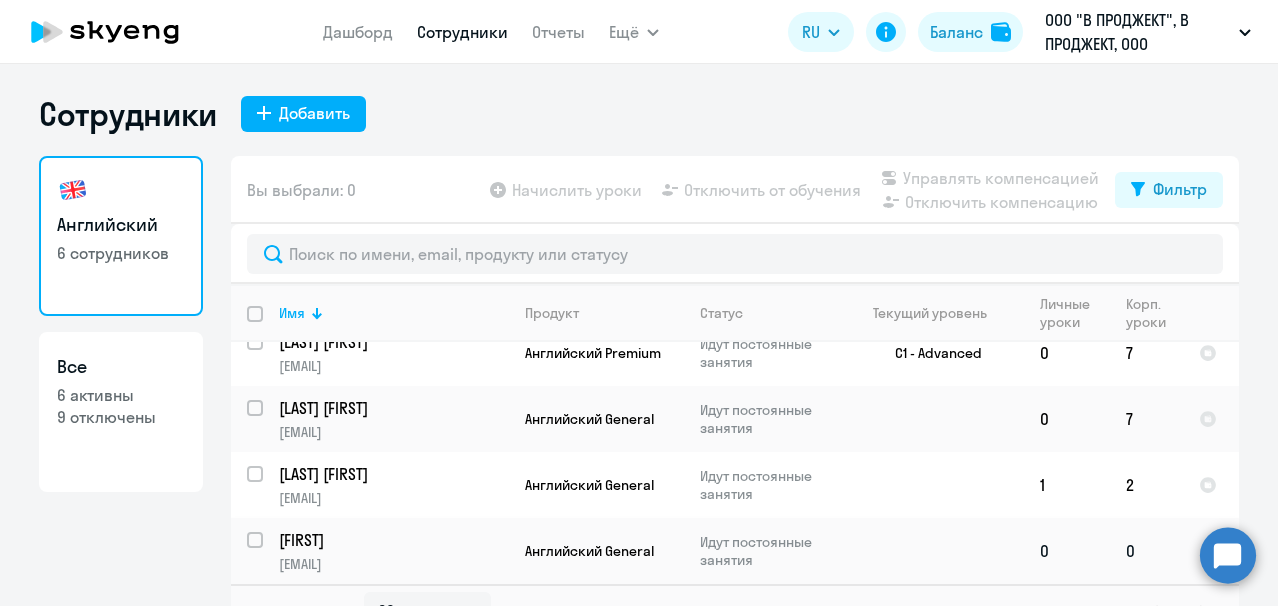 click on "[FIRST]" 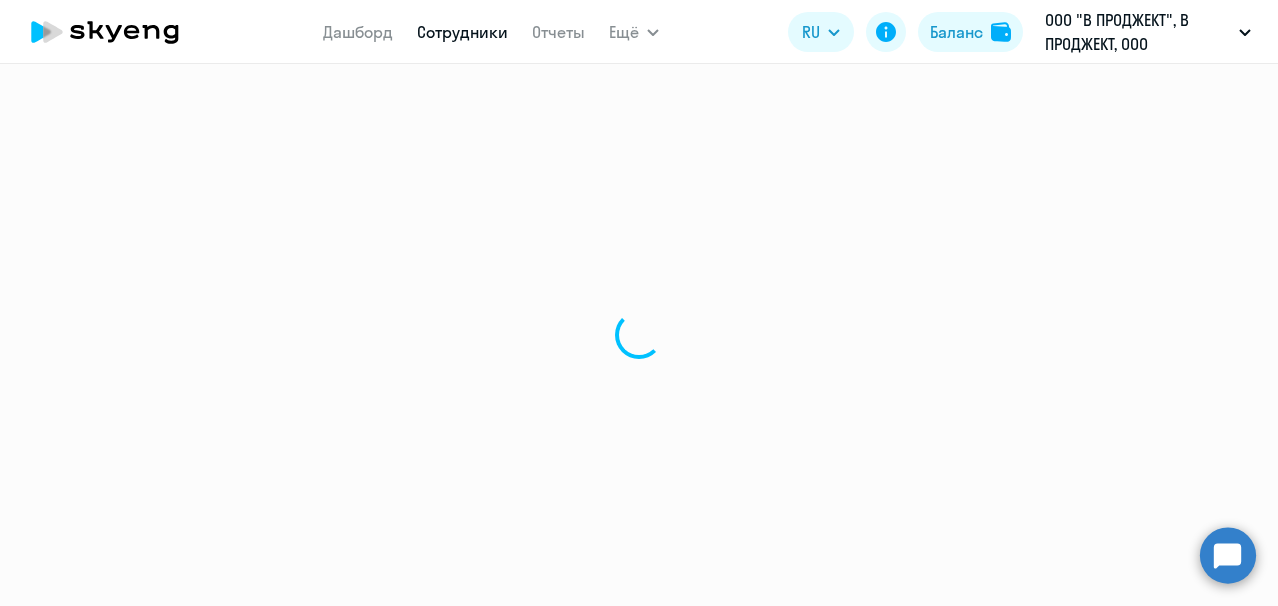 select on "english" 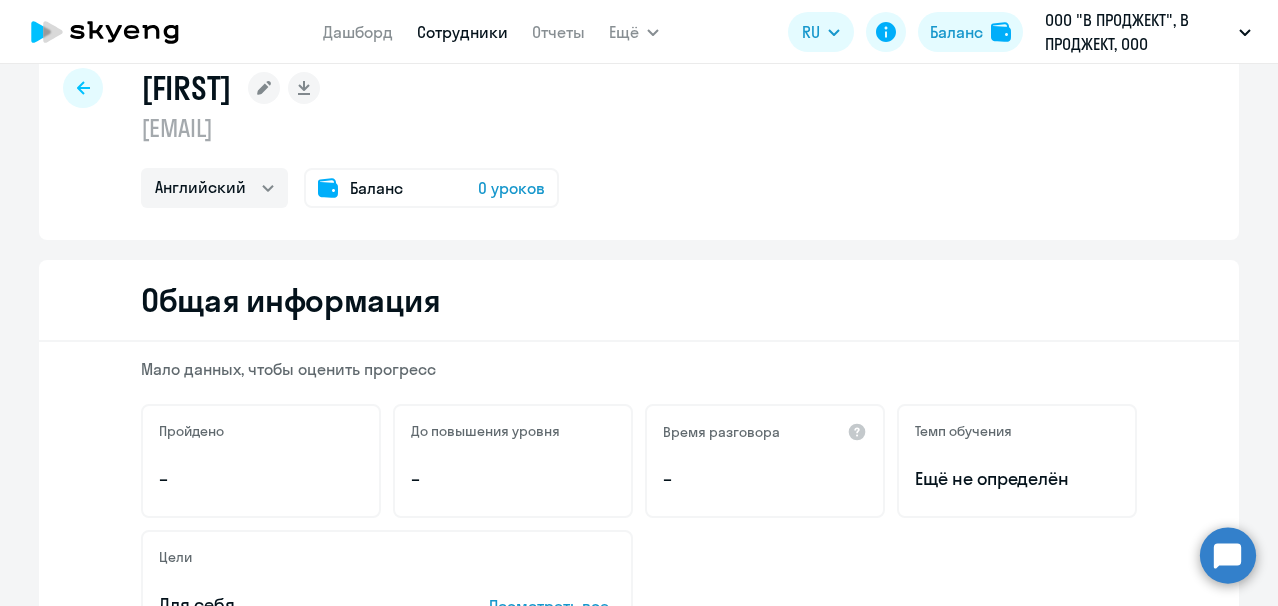 scroll, scrollTop: 0, scrollLeft: 0, axis: both 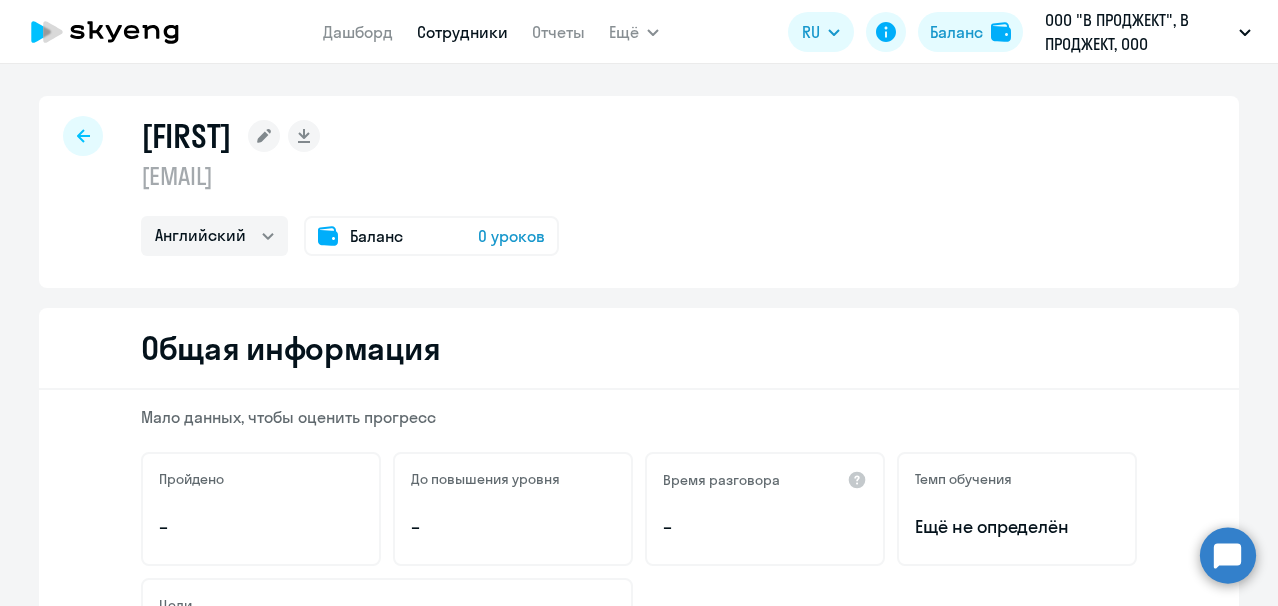 click on "0 уроков" 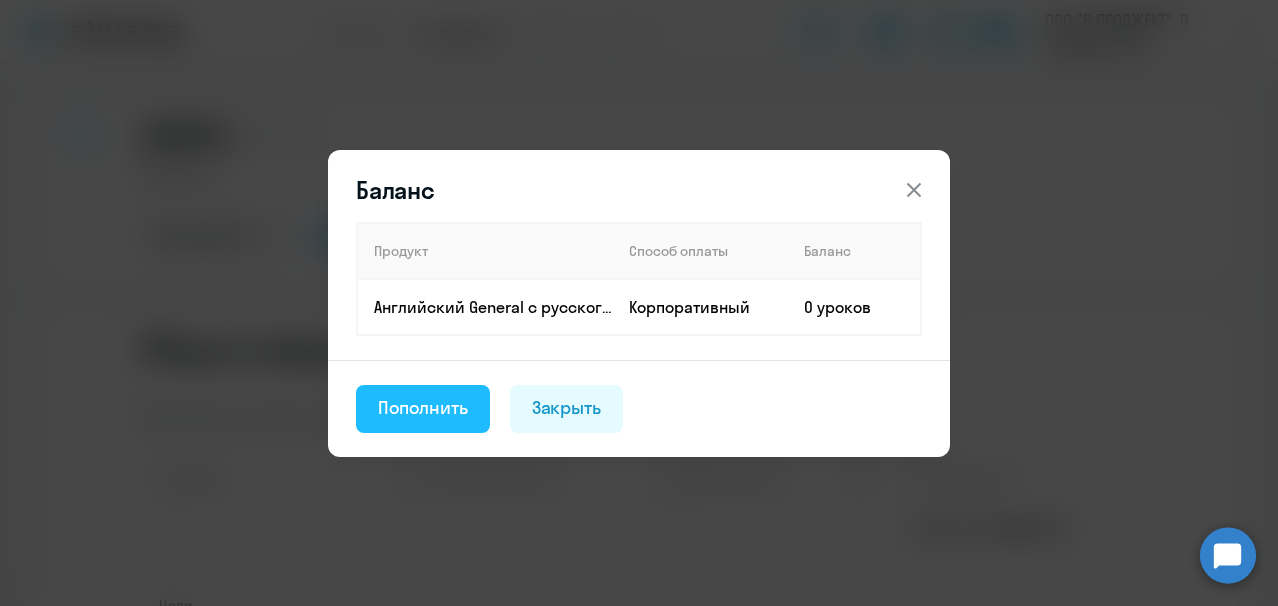 click on "Пополнить" at bounding box center (423, 408) 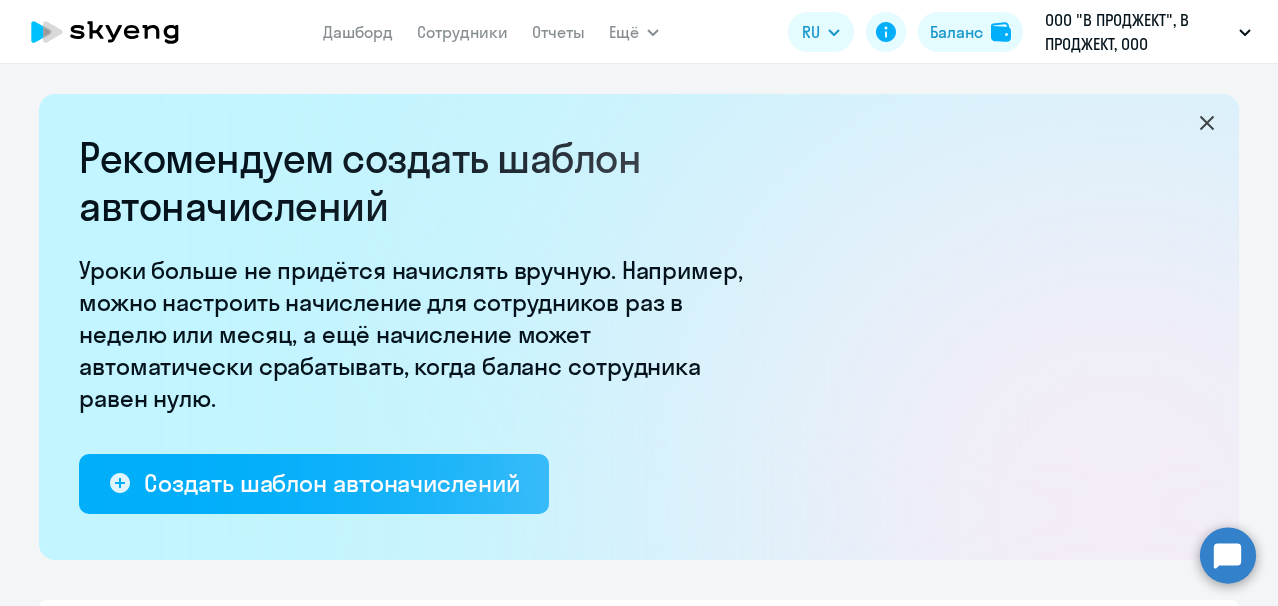 select on "10" 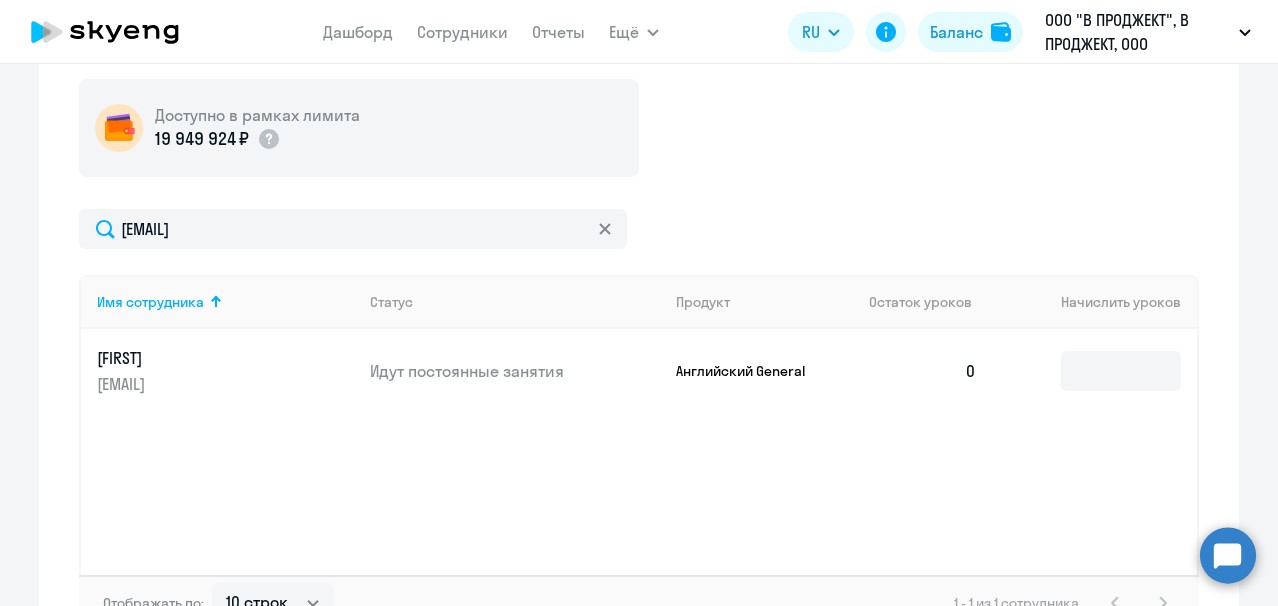 scroll, scrollTop: 599, scrollLeft: 0, axis: vertical 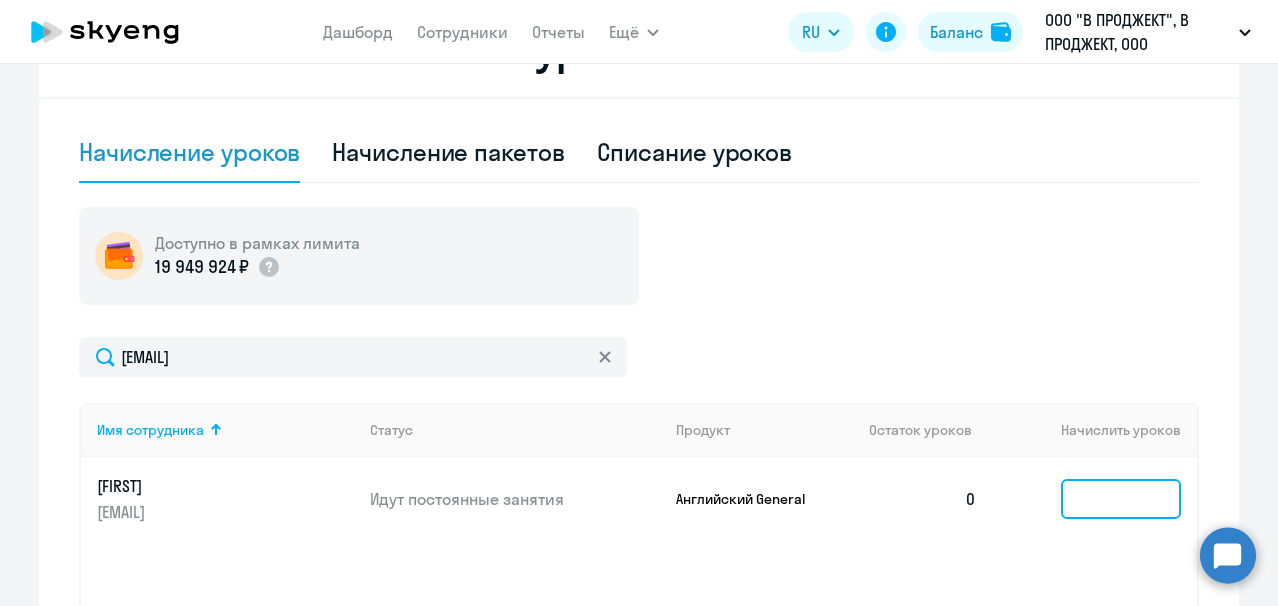 click 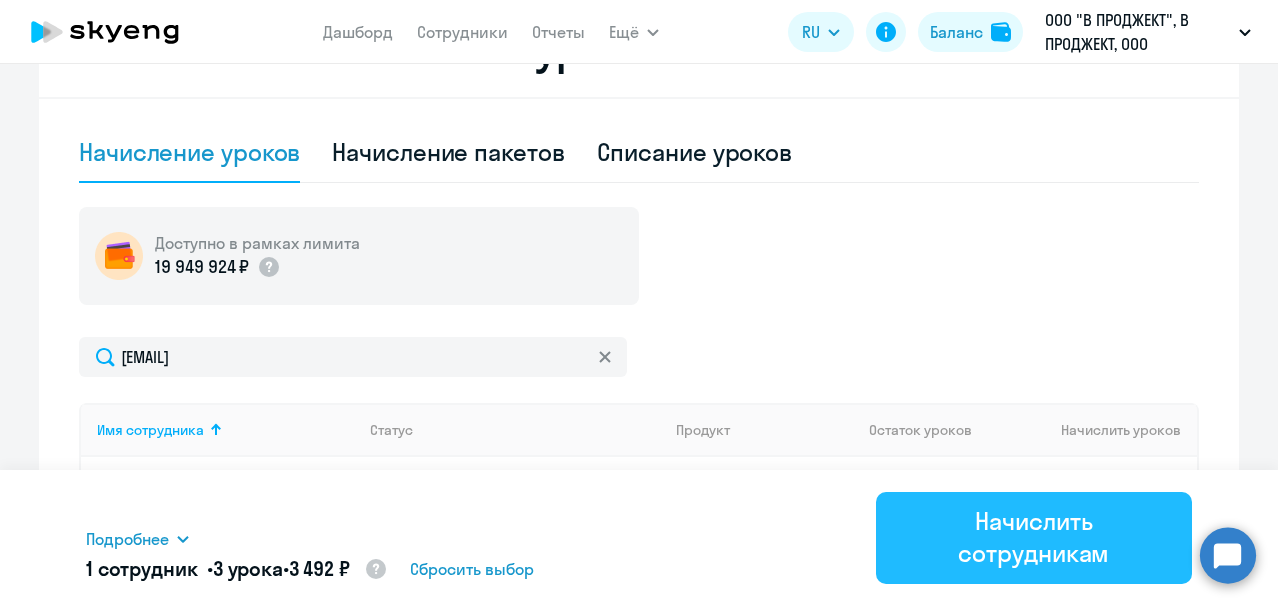 type on "3" 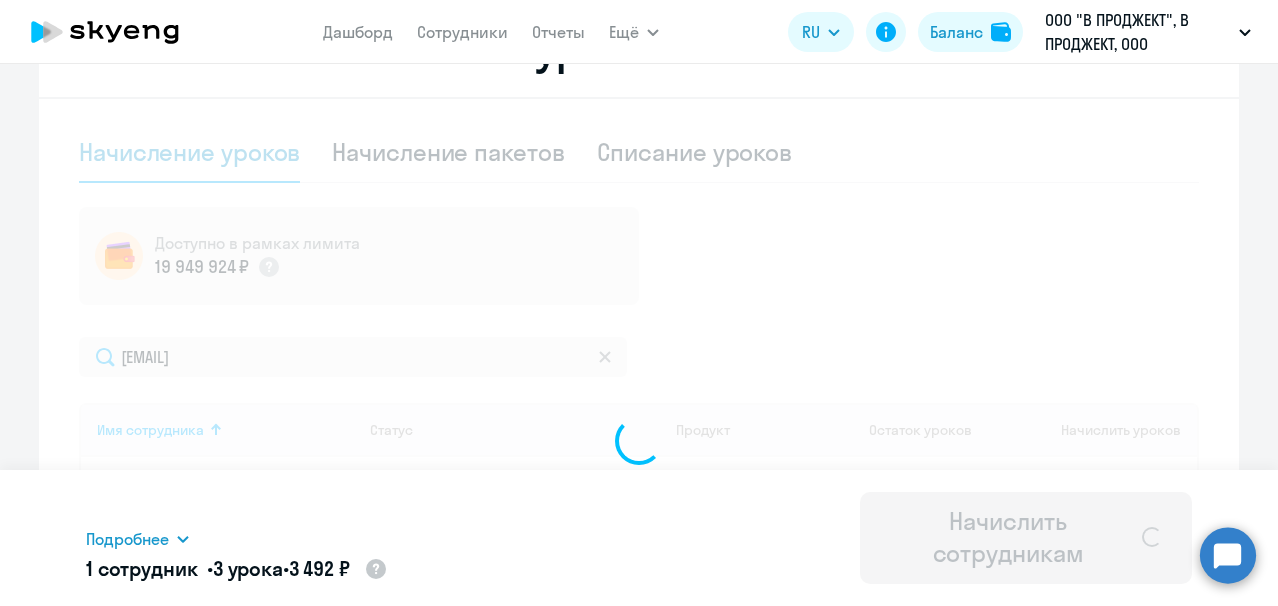 type 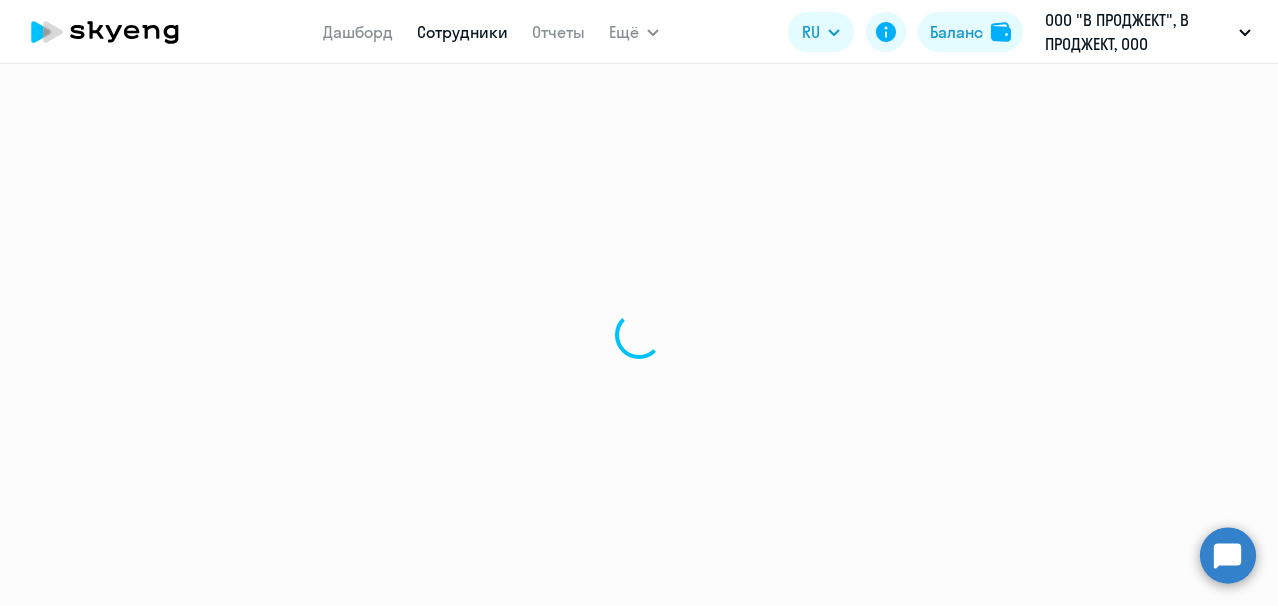 scroll, scrollTop: 0, scrollLeft: 0, axis: both 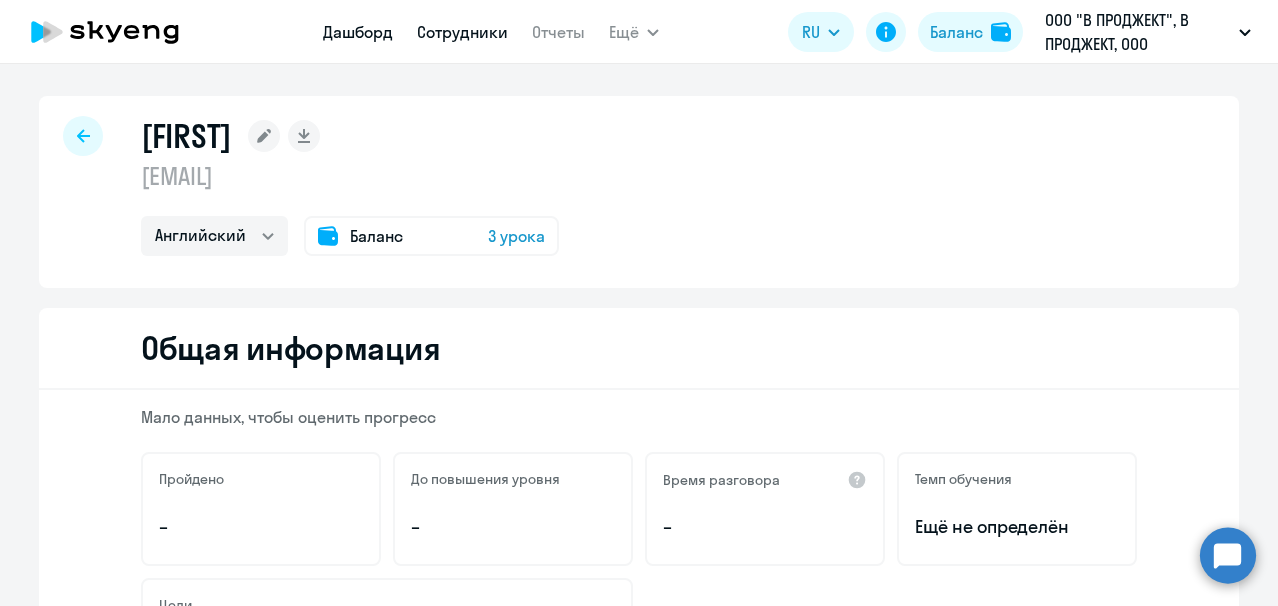 click on "Дашборд" at bounding box center (358, 32) 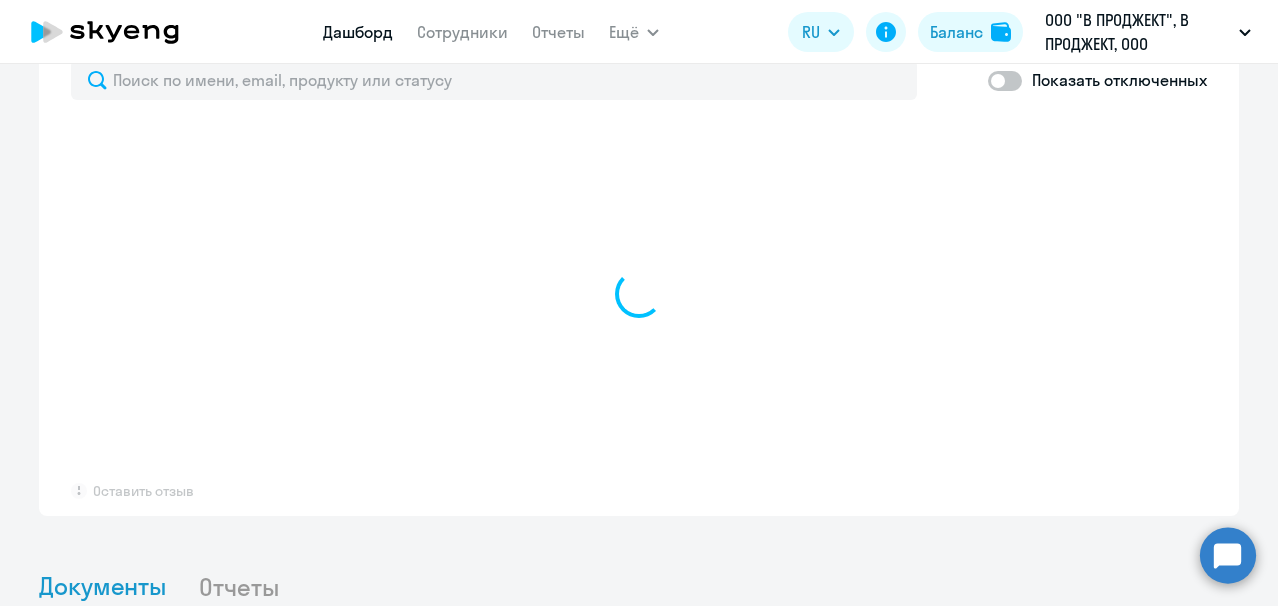 select on "30" 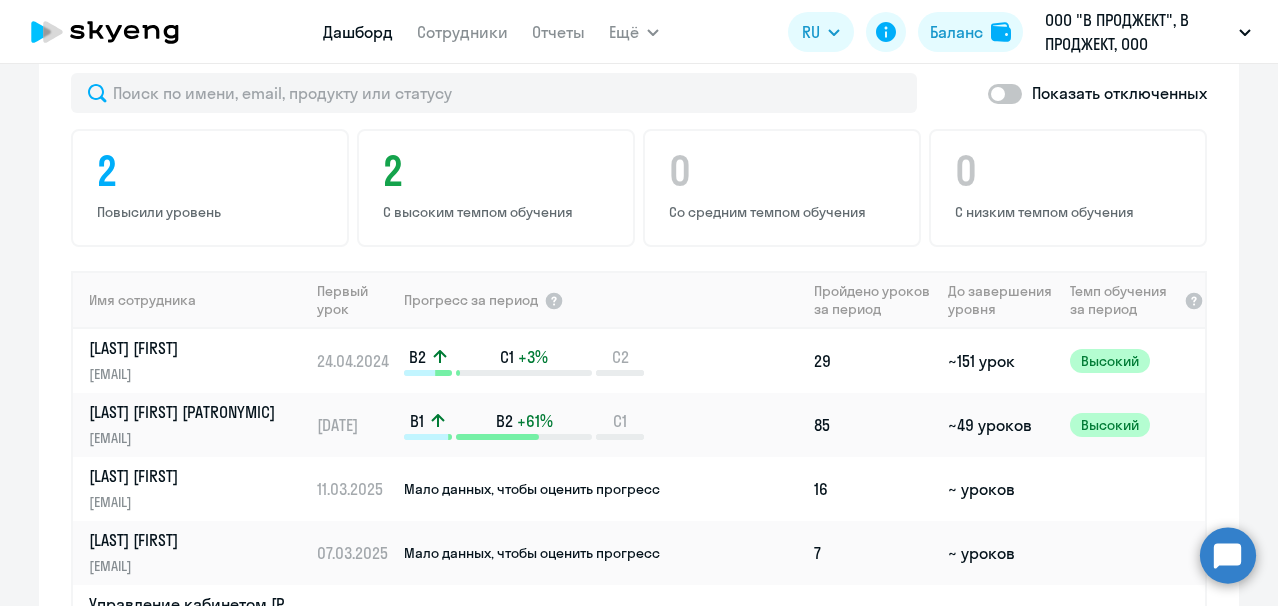 scroll, scrollTop: 1216, scrollLeft: 0, axis: vertical 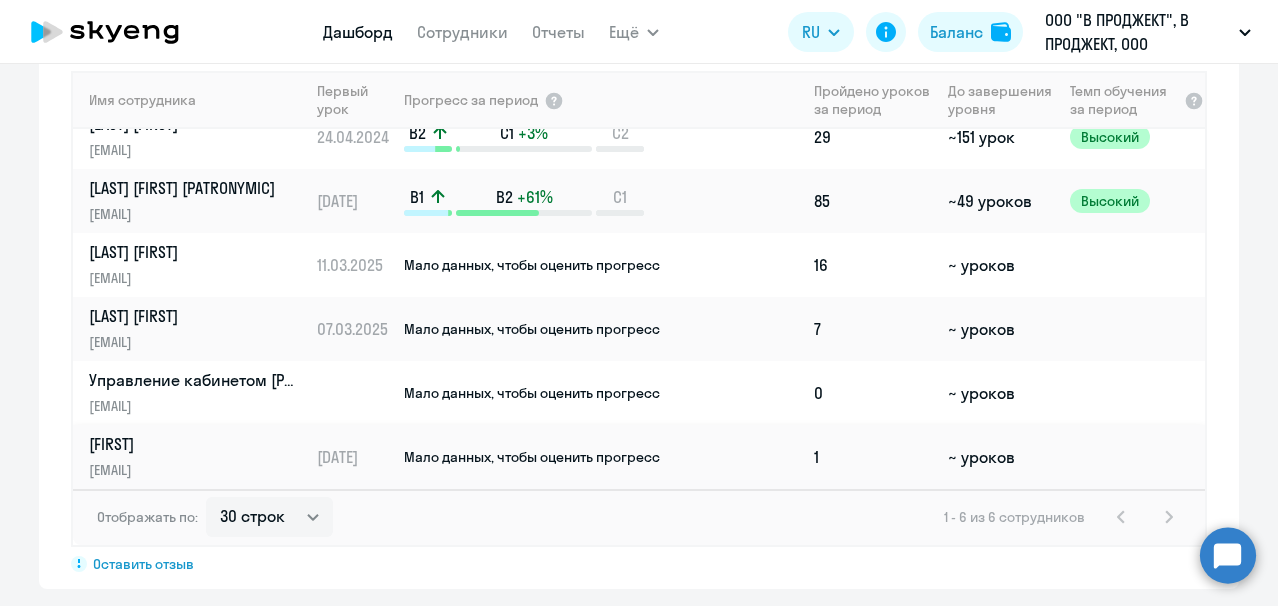click on "[EMAIL]" 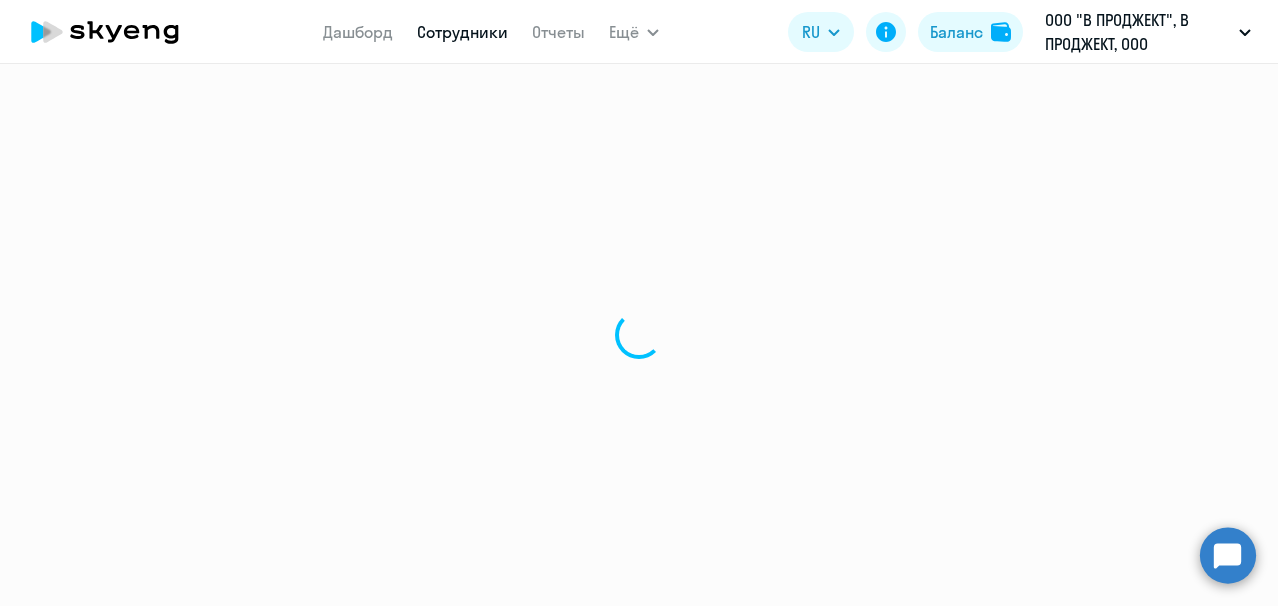 scroll, scrollTop: 0, scrollLeft: 0, axis: both 